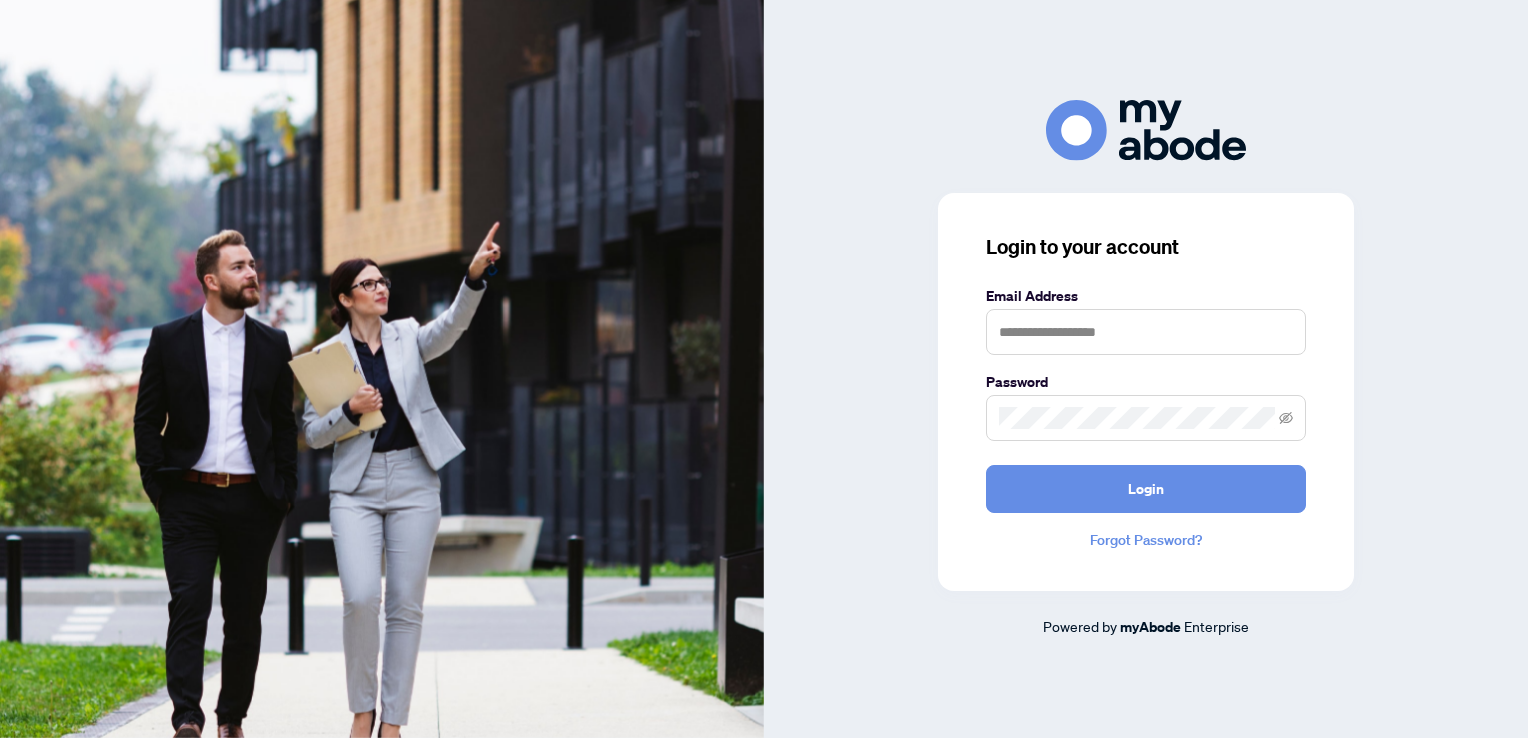 scroll, scrollTop: 0, scrollLeft: 0, axis: both 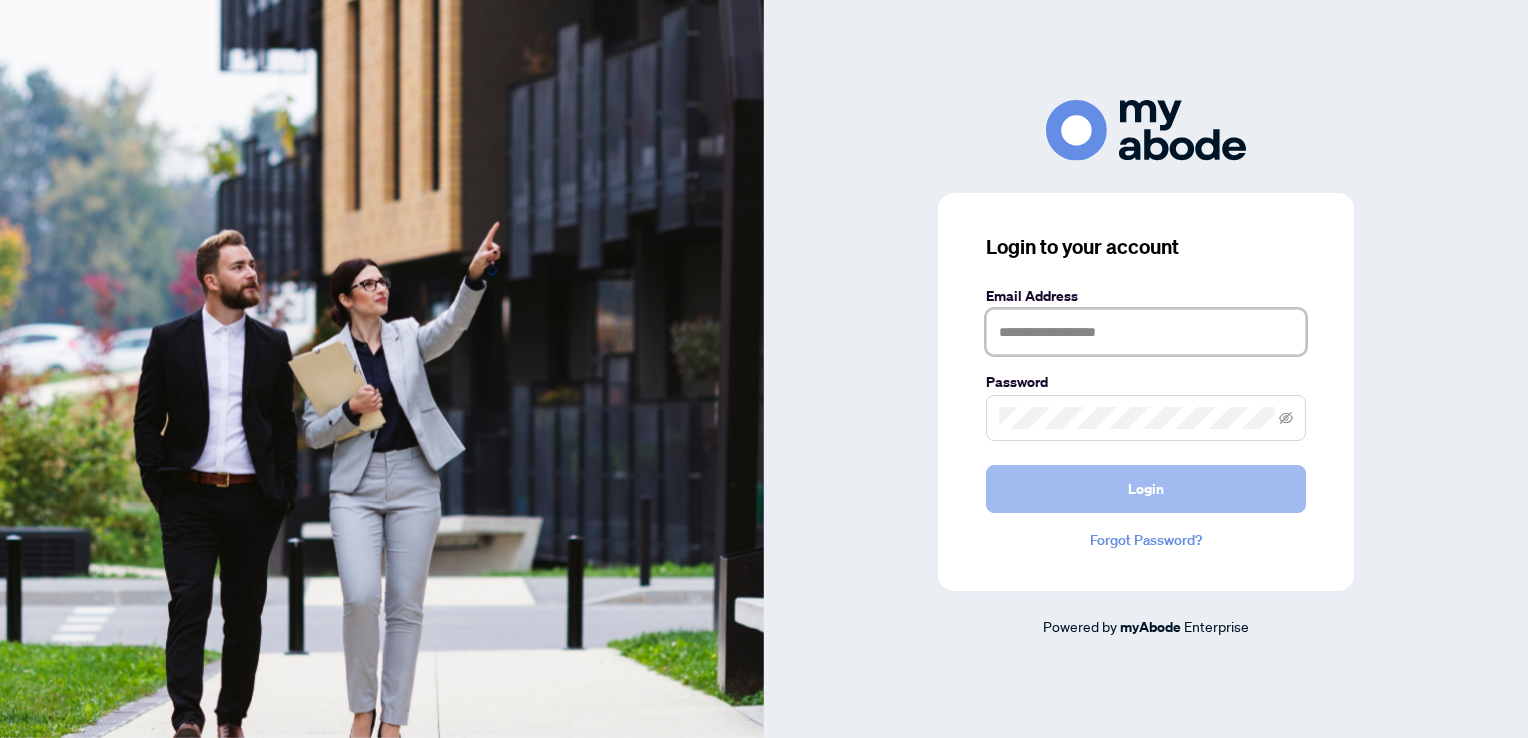 type on "**********" 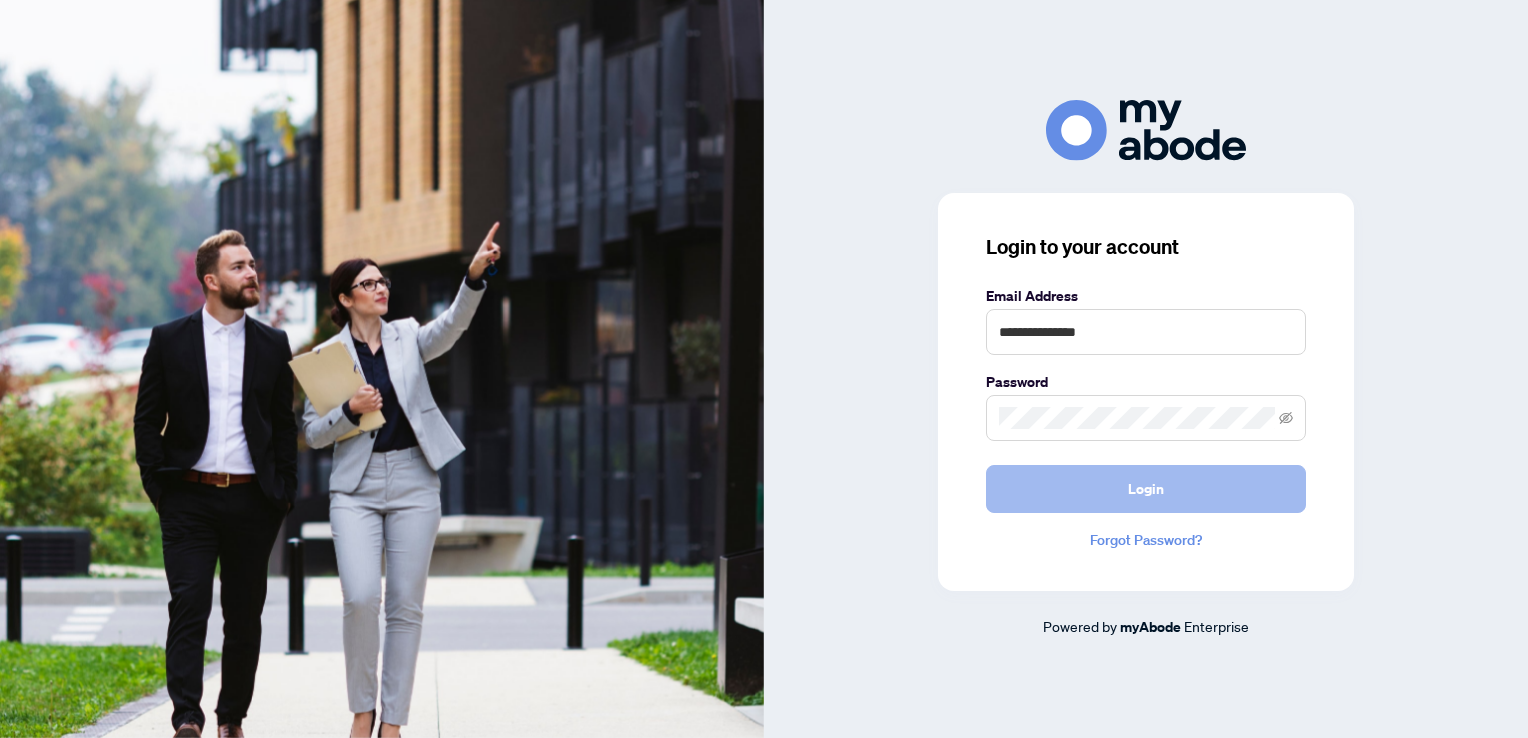 click on "Login" at bounding box center [1146, 489] 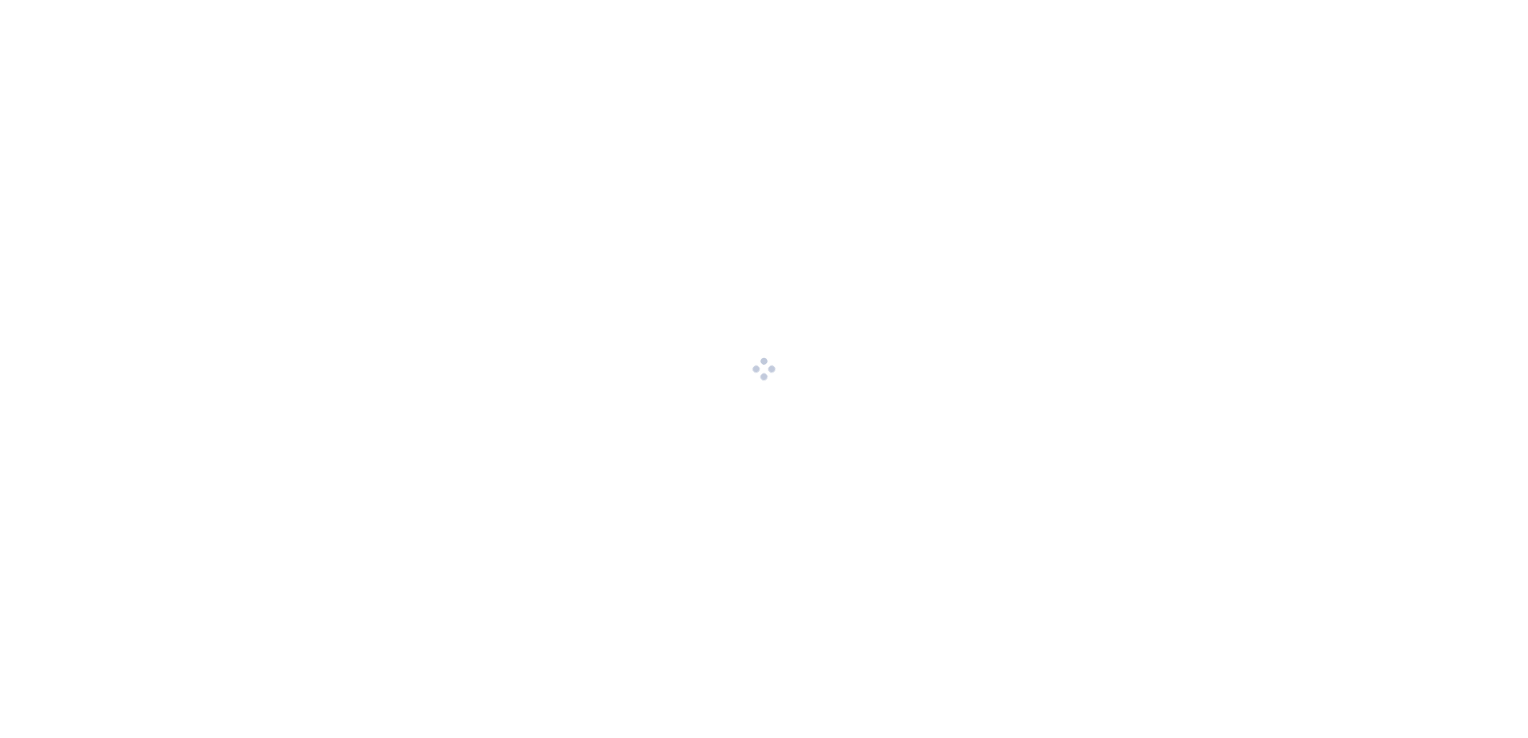 scroll, scrollTop: 0, scrollLeft: 0, axis: both 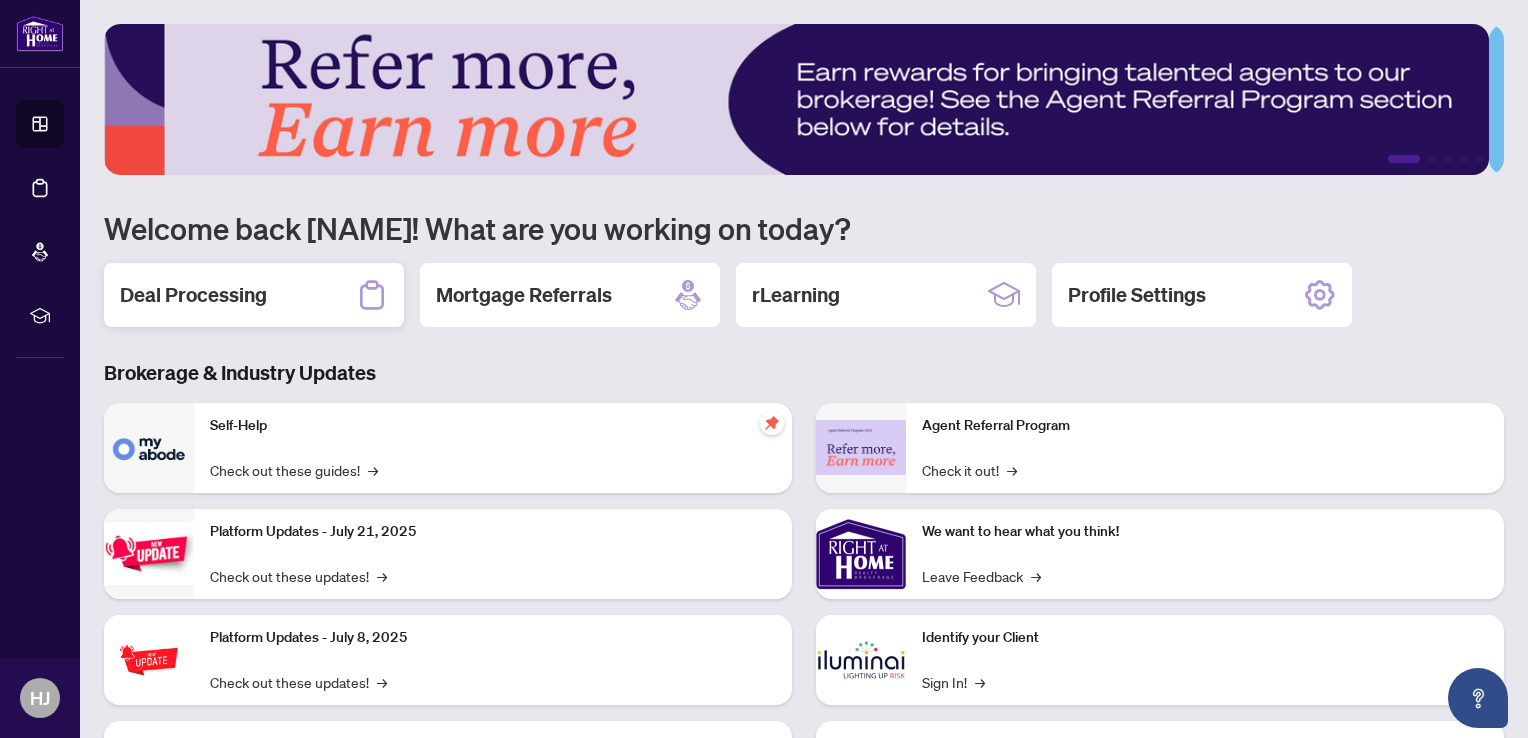click on "Deal Processing" at bounding box center [193, 295] 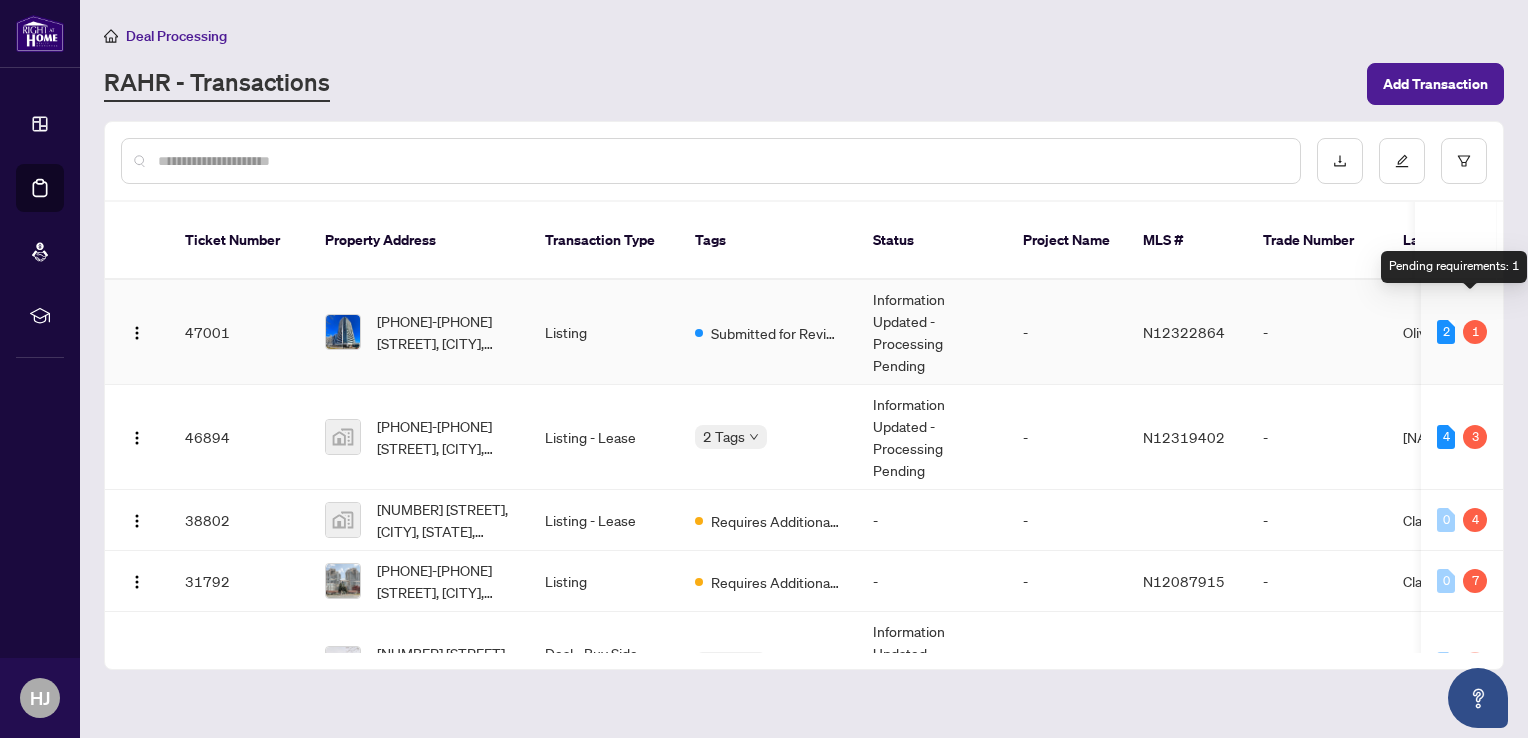 click on "1" at bounding box center (1475, 332) 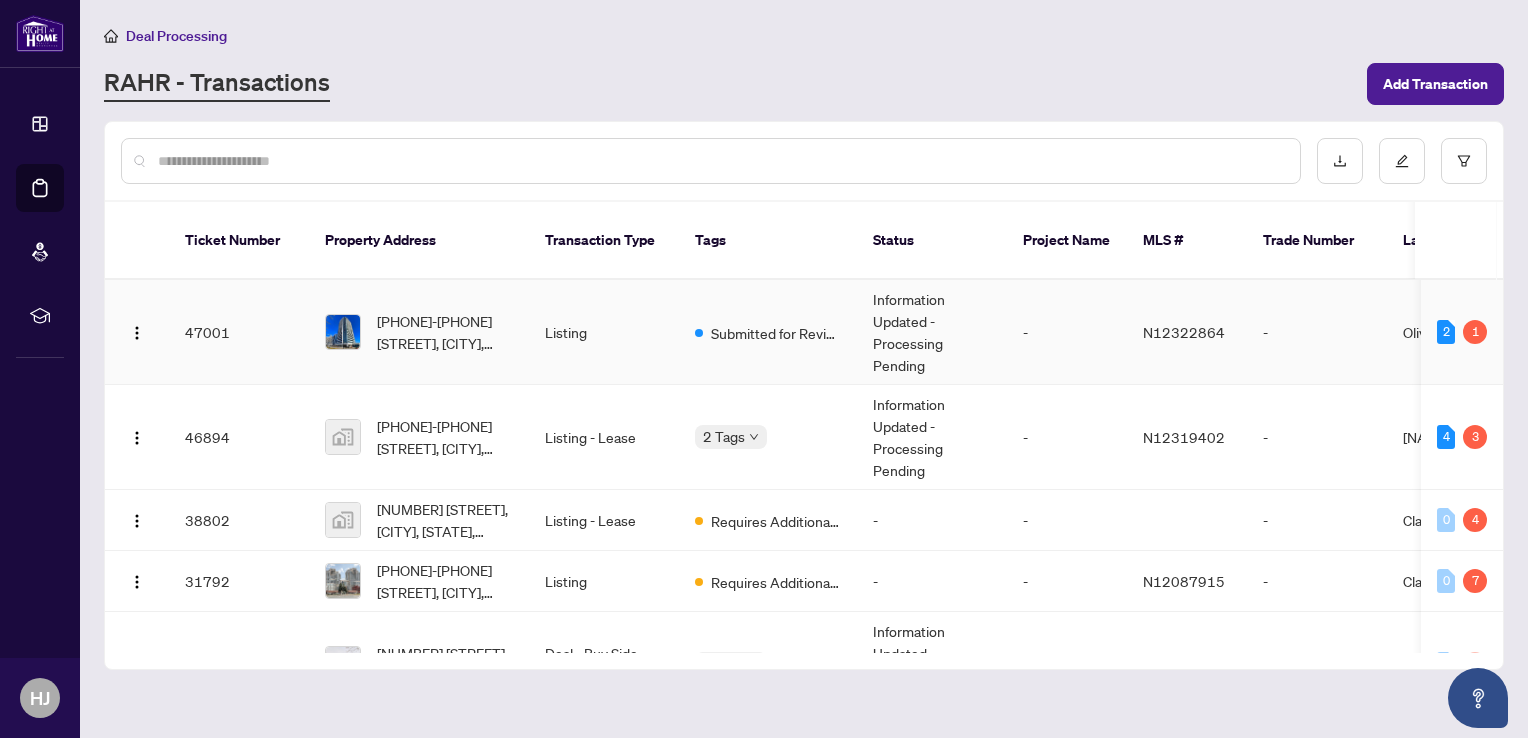 click on "Information Updated - Processing Pending" at bounding box center [932, 332] 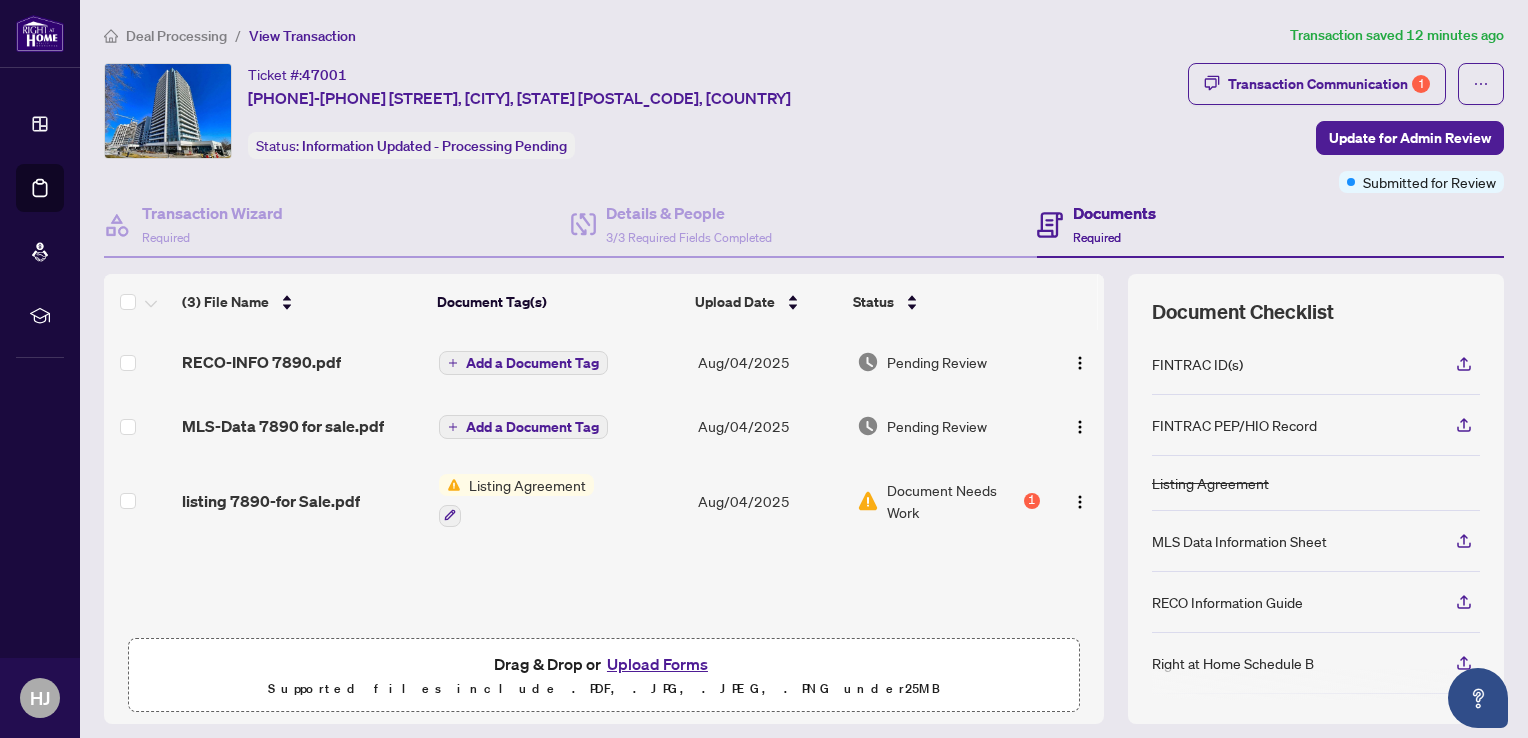 click on "Document Needs Work" at bounding box center (953, 501) 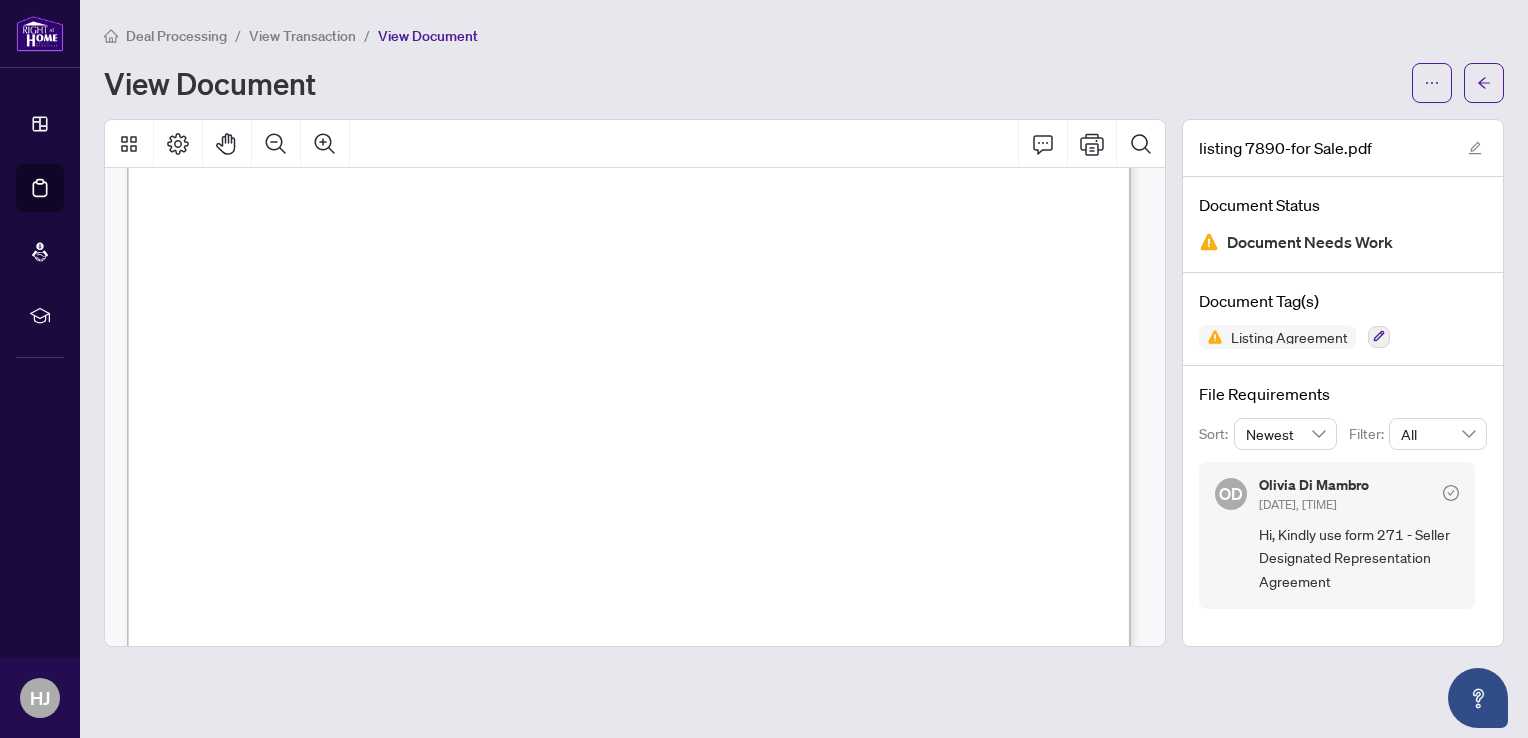 scroll, scrollTop: 144, scrollLeft: 1, axis: both 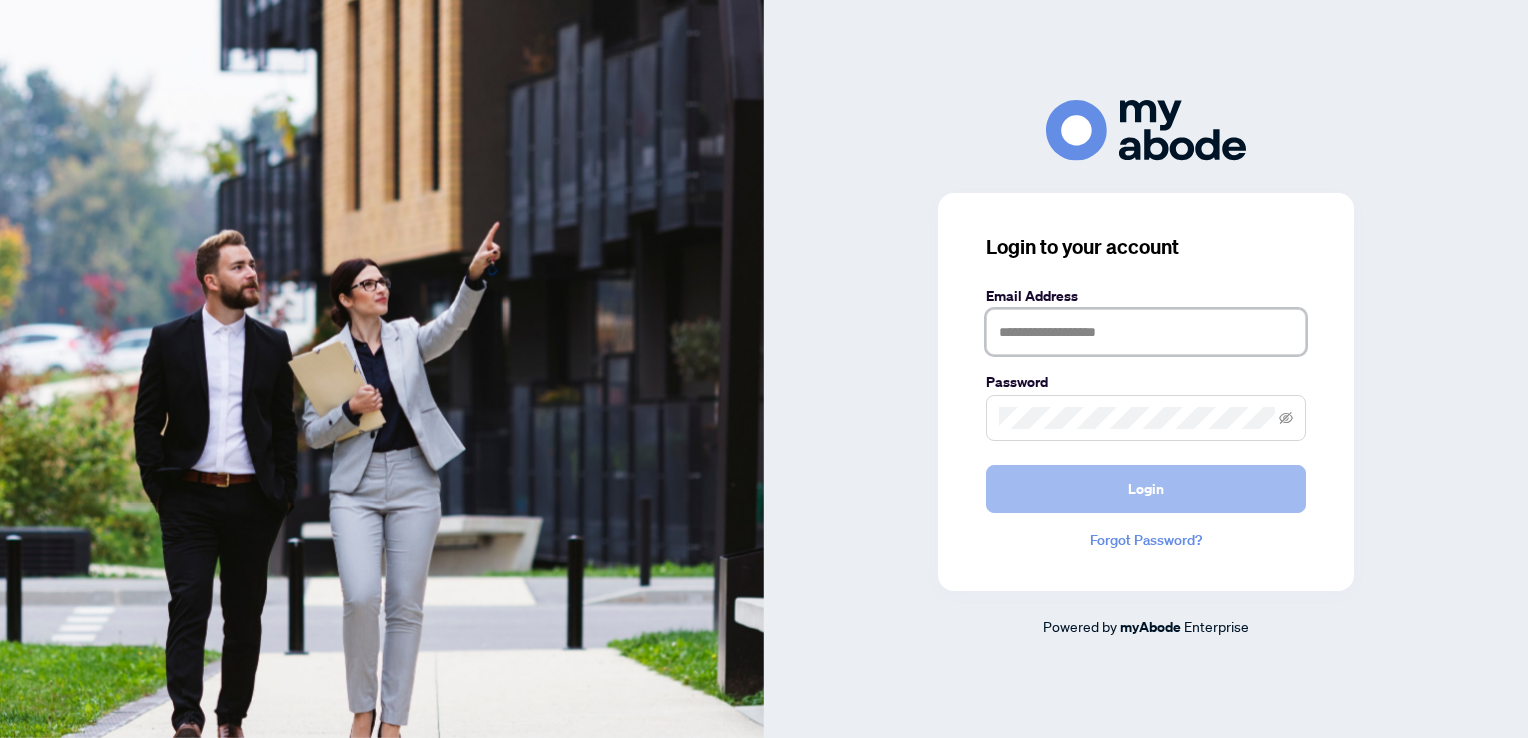 type on "**********" 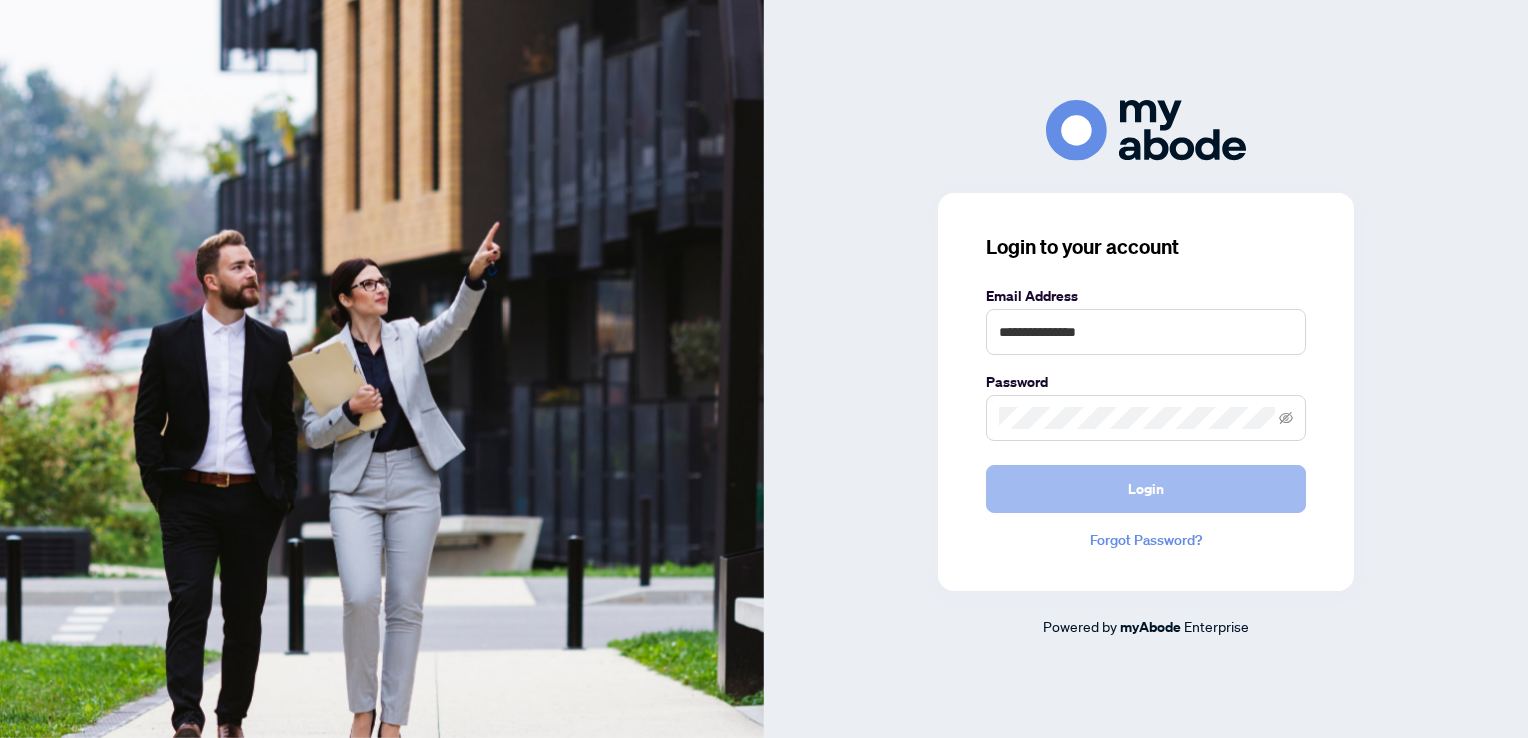 click on "Login" at bounding box center [1146, 489] 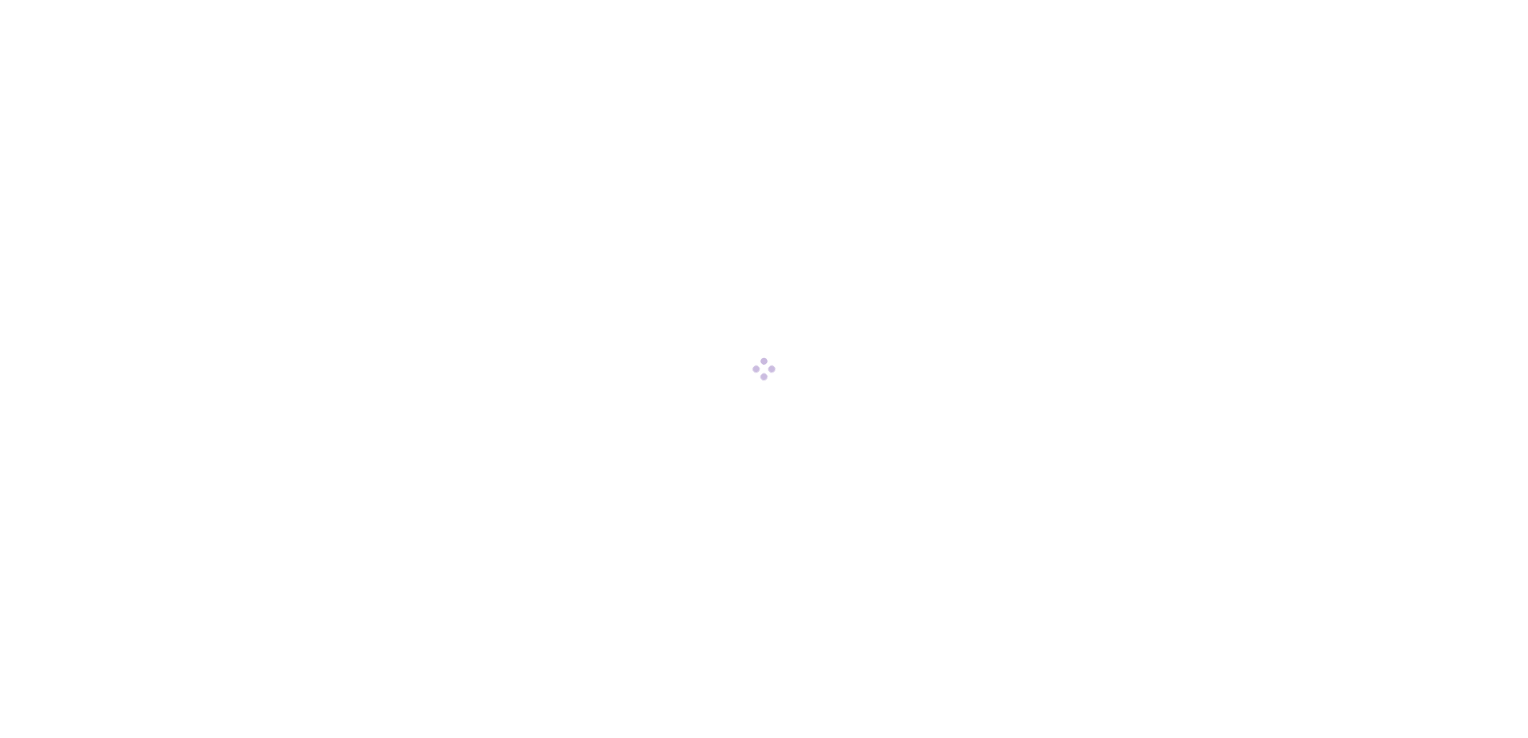scroll, scrollTop: 0, scrollLeft: 0, axis: both 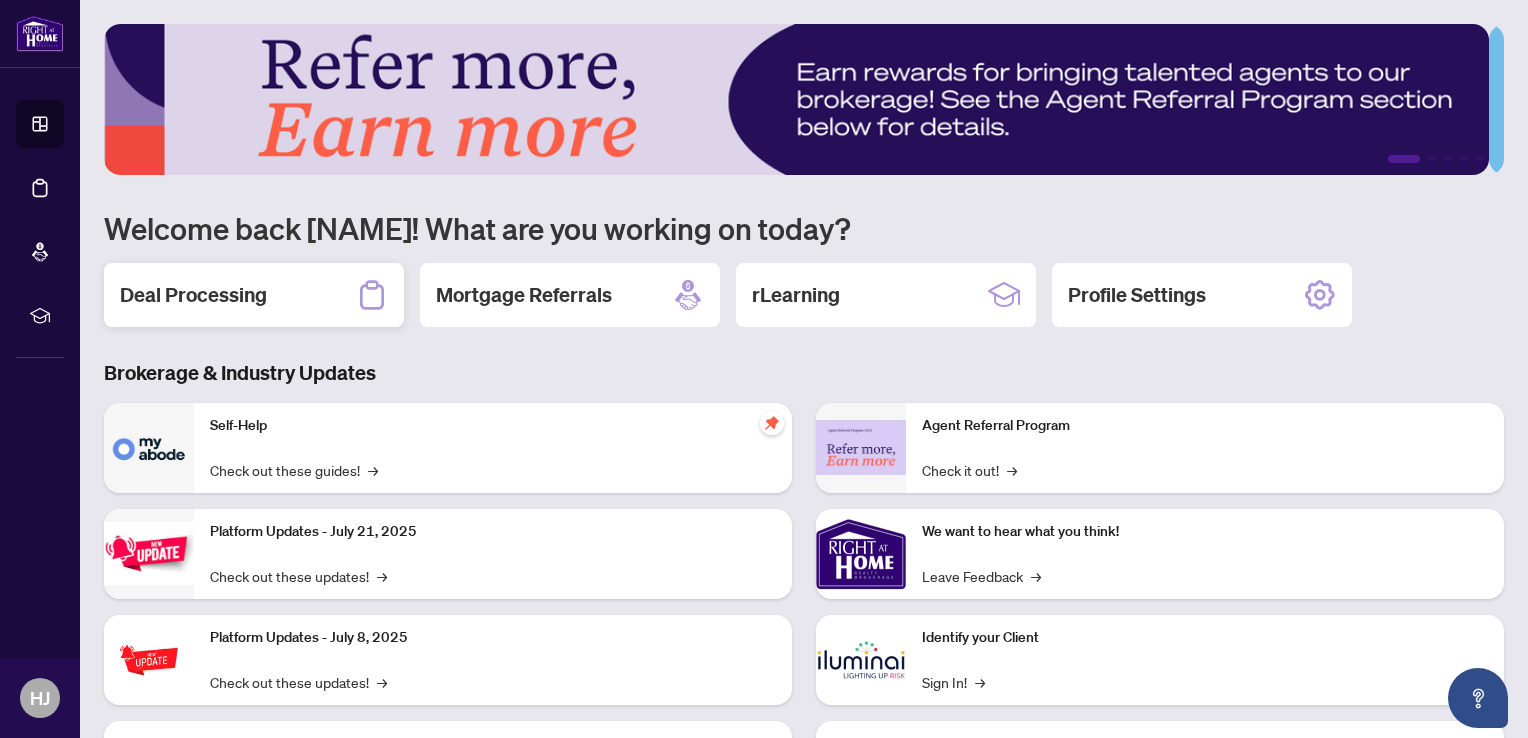 click on "Deal Processing" at bounding box center [254, 295] 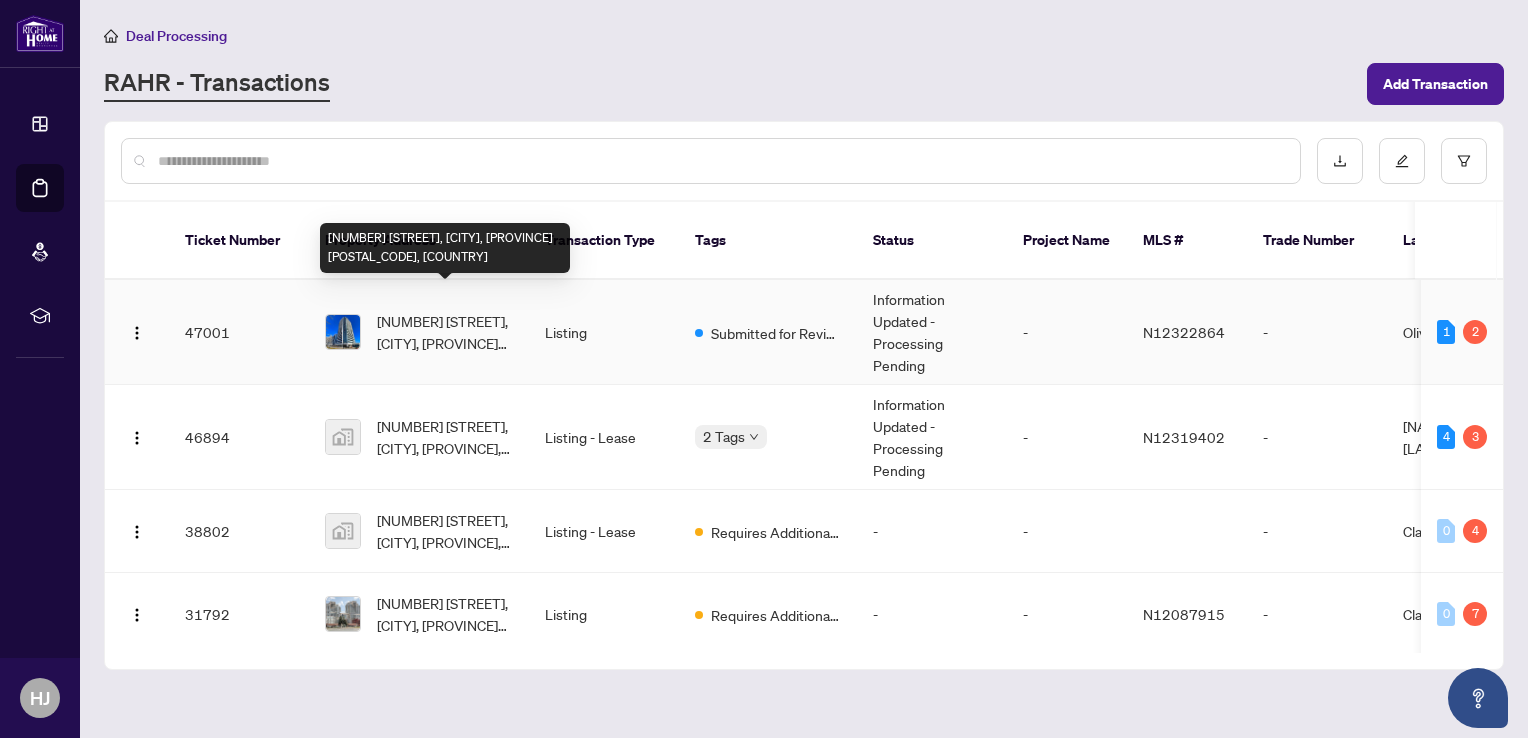 click on "[PHONE]-[PHONE] [STREET], [CITY], [STATE] [POSTAL_CODE], [COUNTRY]" at bounding box center (445, 332) 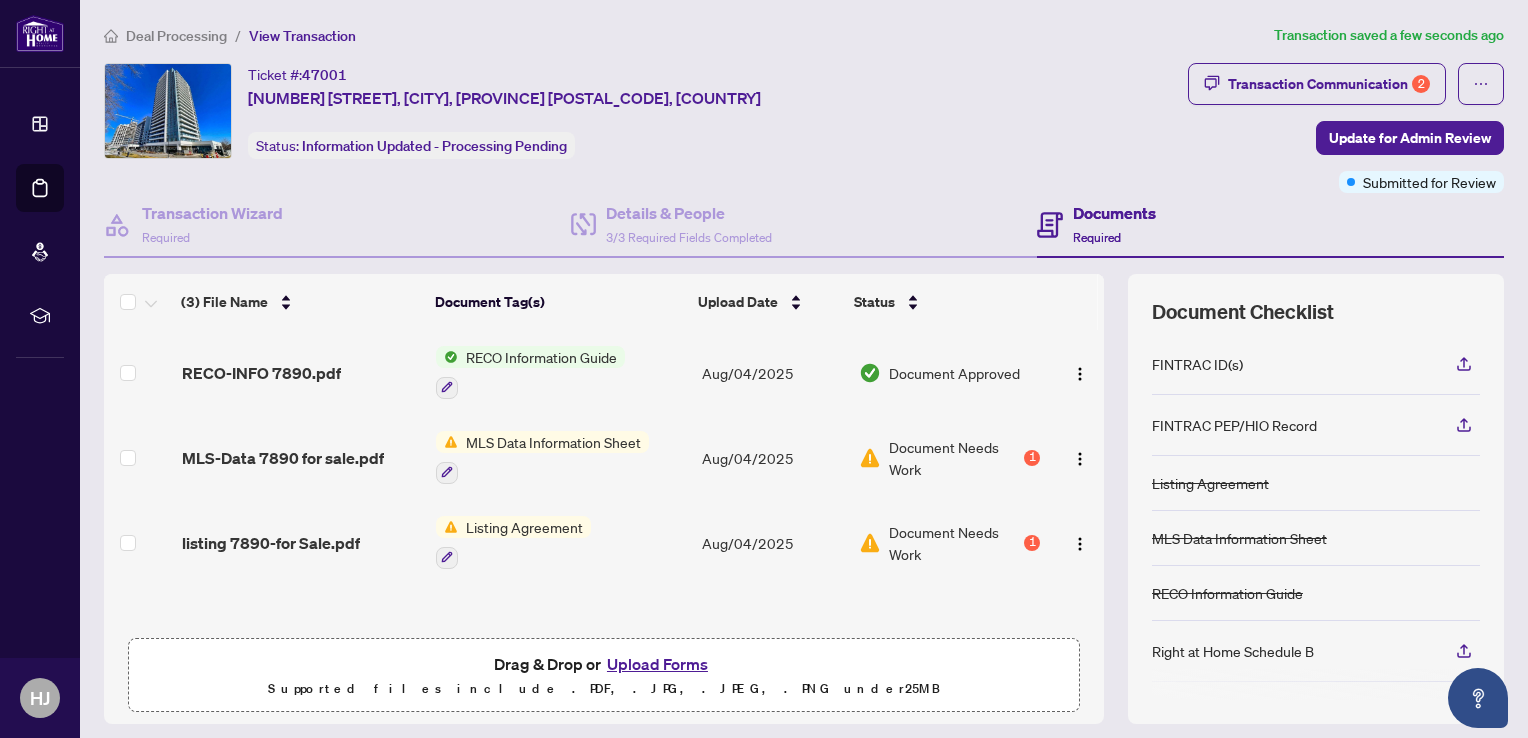click on "MLS Data Information Sheet" at bounding box center (553, 442) 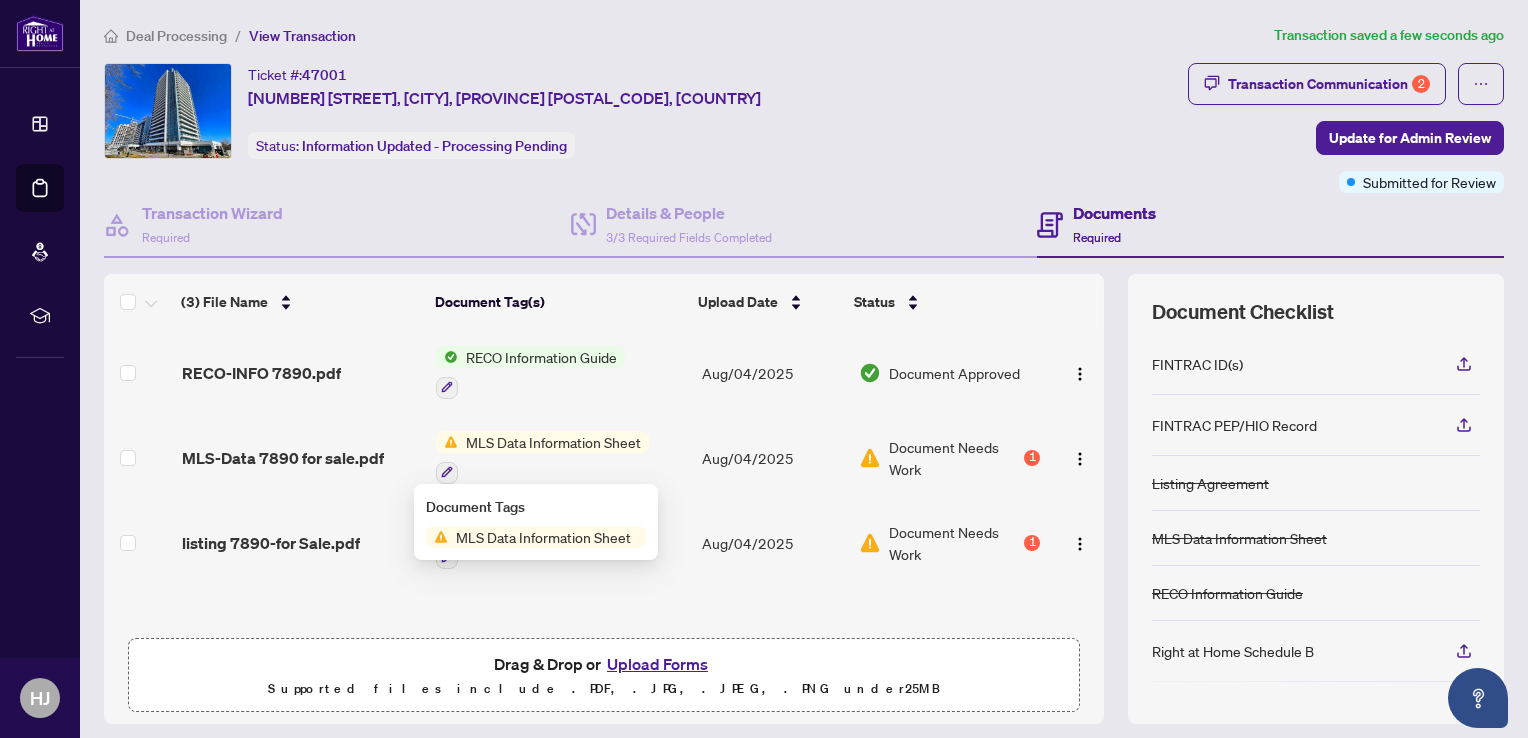 click on "MLS Data Information Sheet" at bounding box center [543, 537] 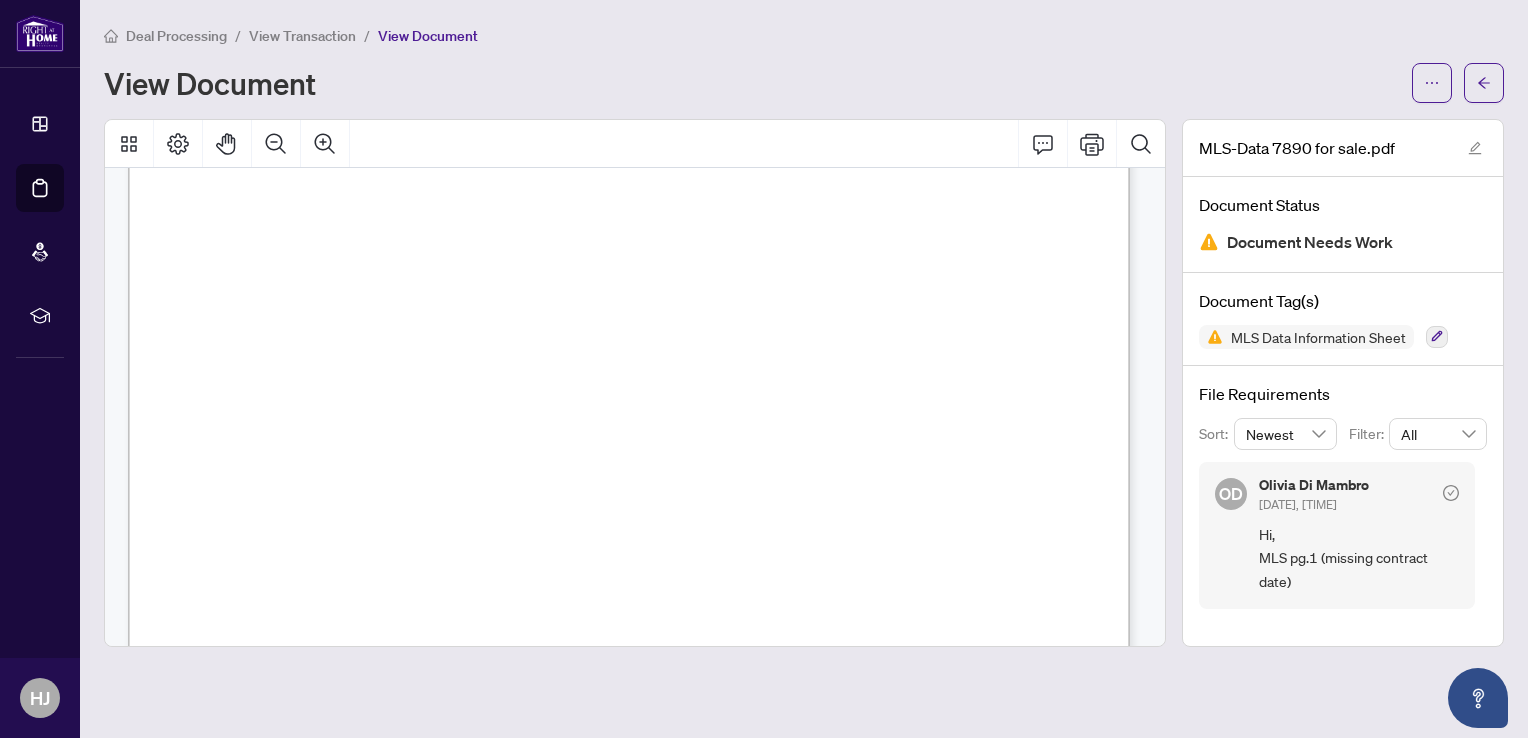scroll, scrollTop: 68, scrollLeft: 0, axis: vertical 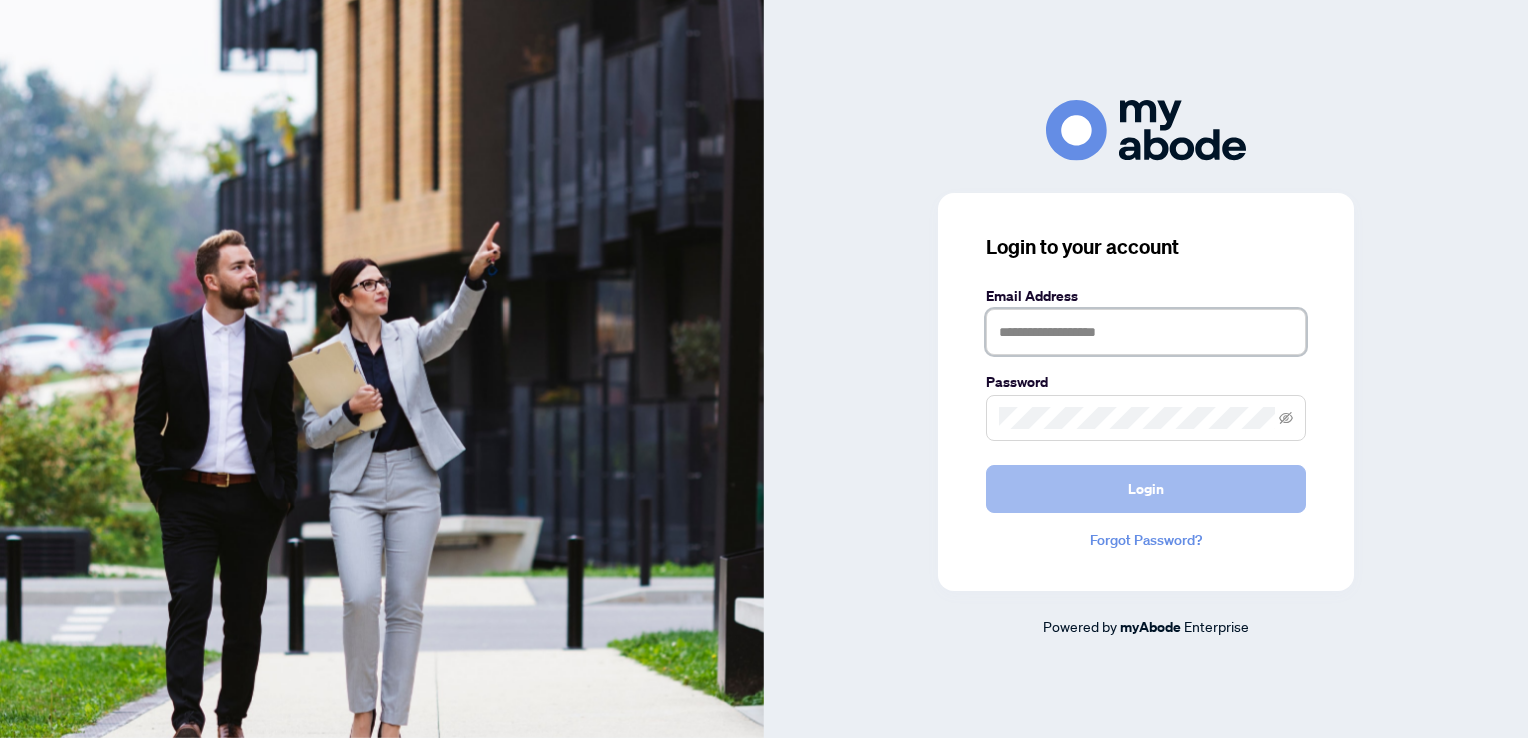 type on "**********" 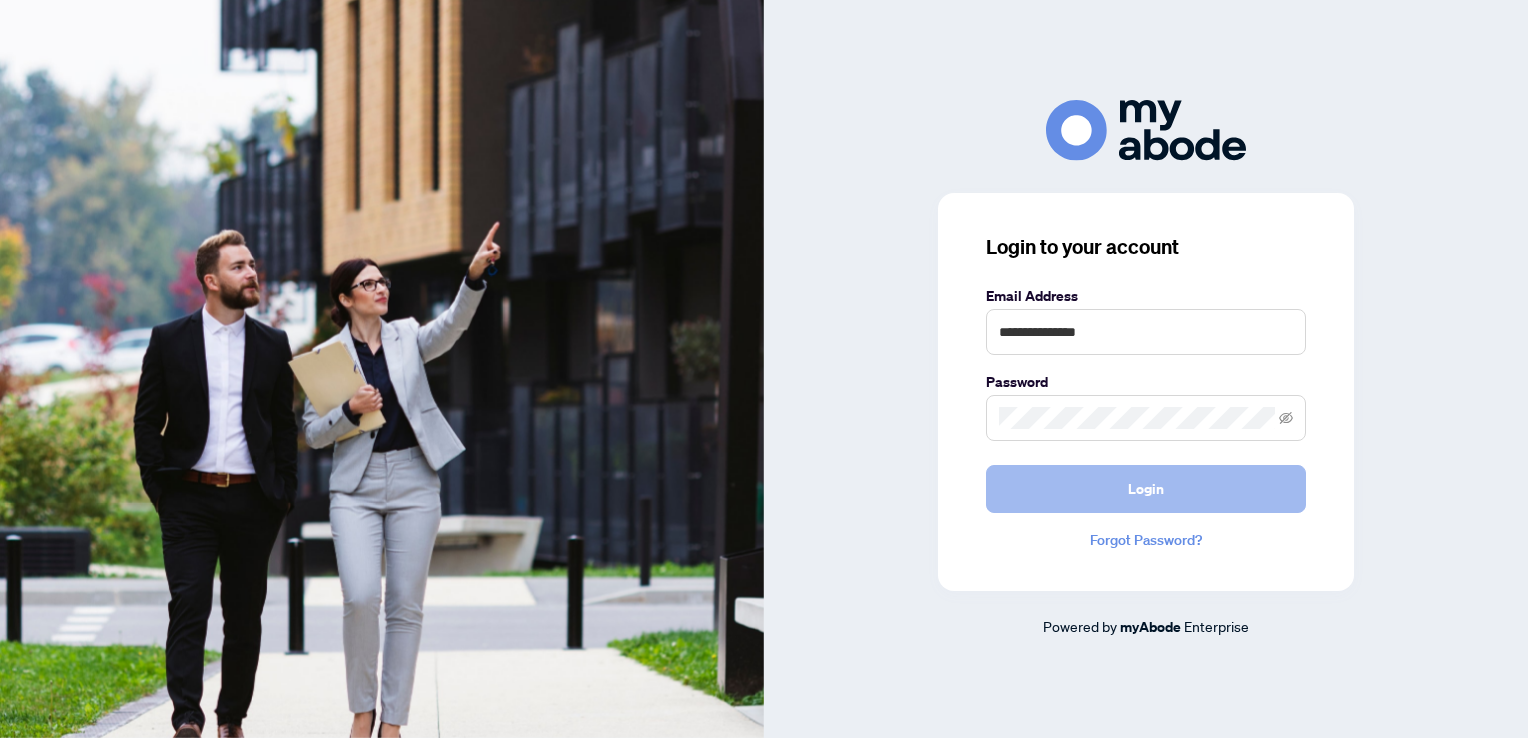 click on "Login" at bounding box center [1146, 489] 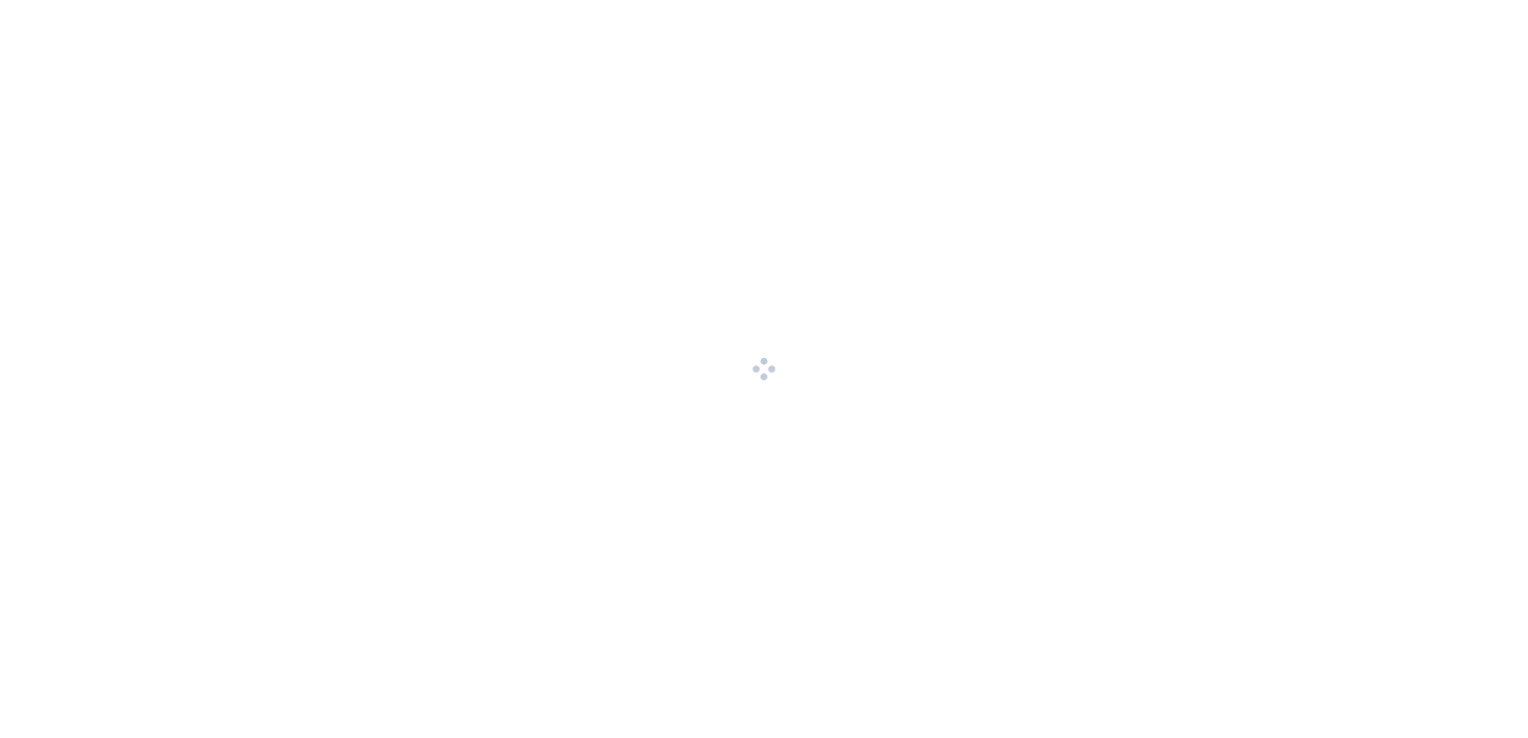 scroll, scrollTop: 0, scrollLeft: 0, axis: both 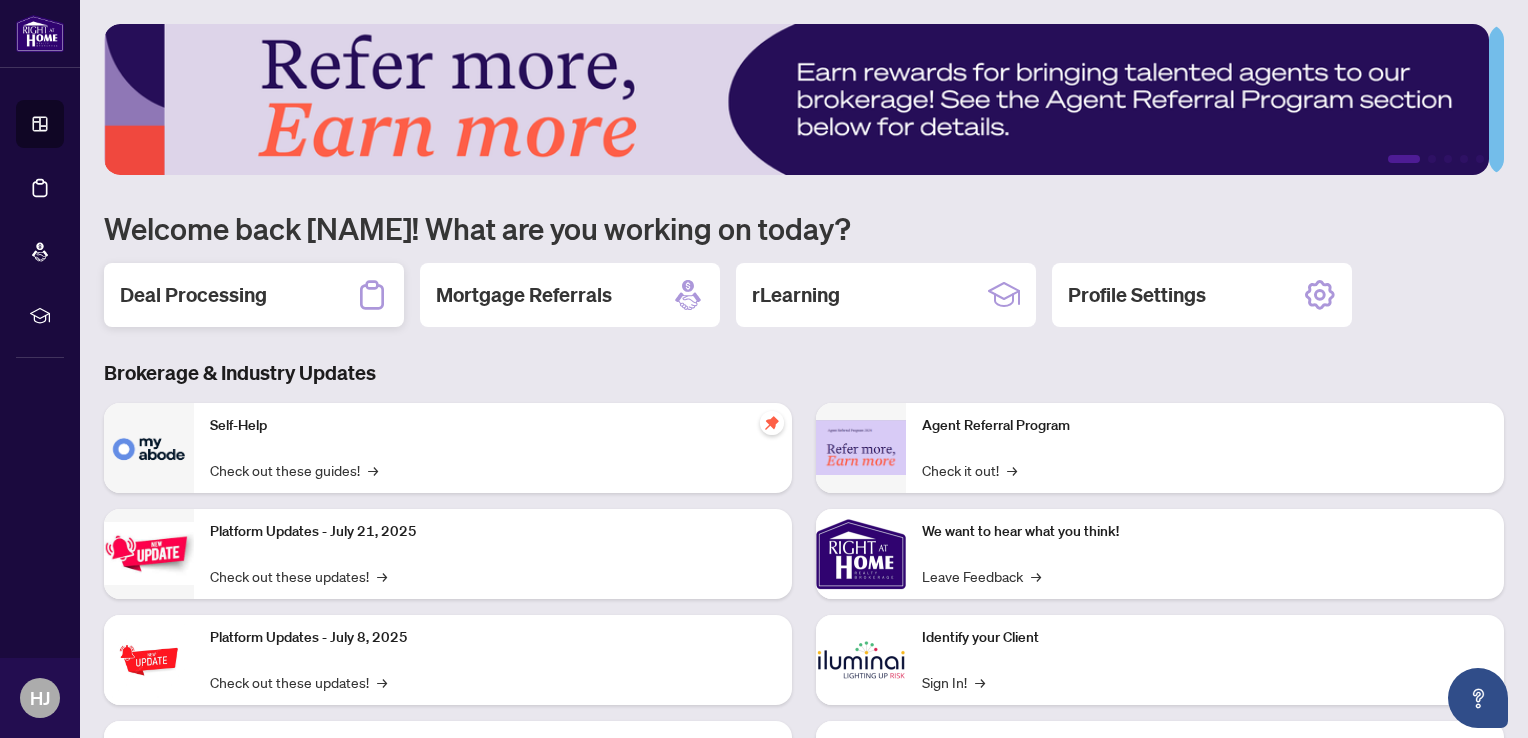 click on "Deal Processing" at bounding box center (193, 295) 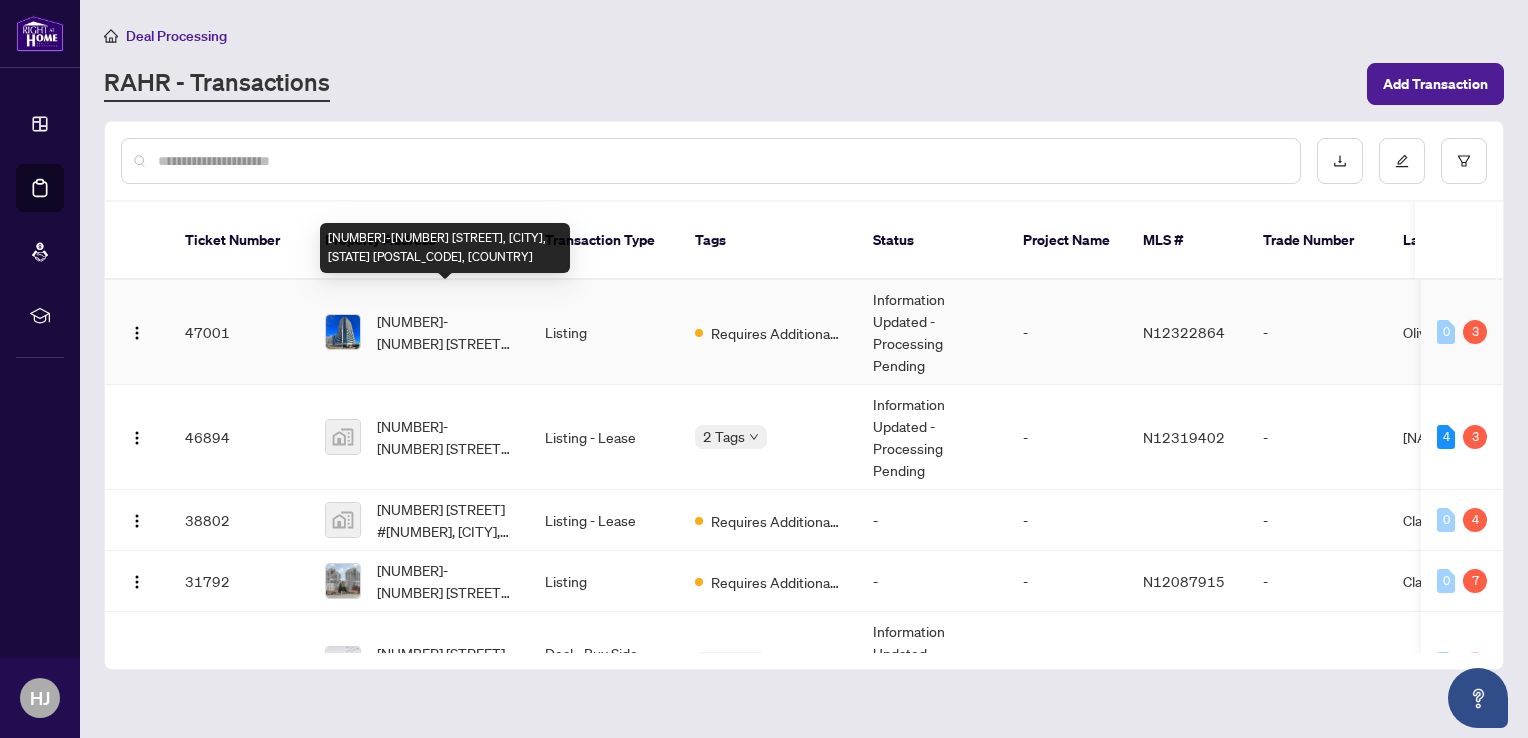 click on "[NUMBER]-[NUMBER] [STREET], [CITY], [STATE] [POSTAL_CODE], [COUNTRY]" at bounding box center [445, 332] 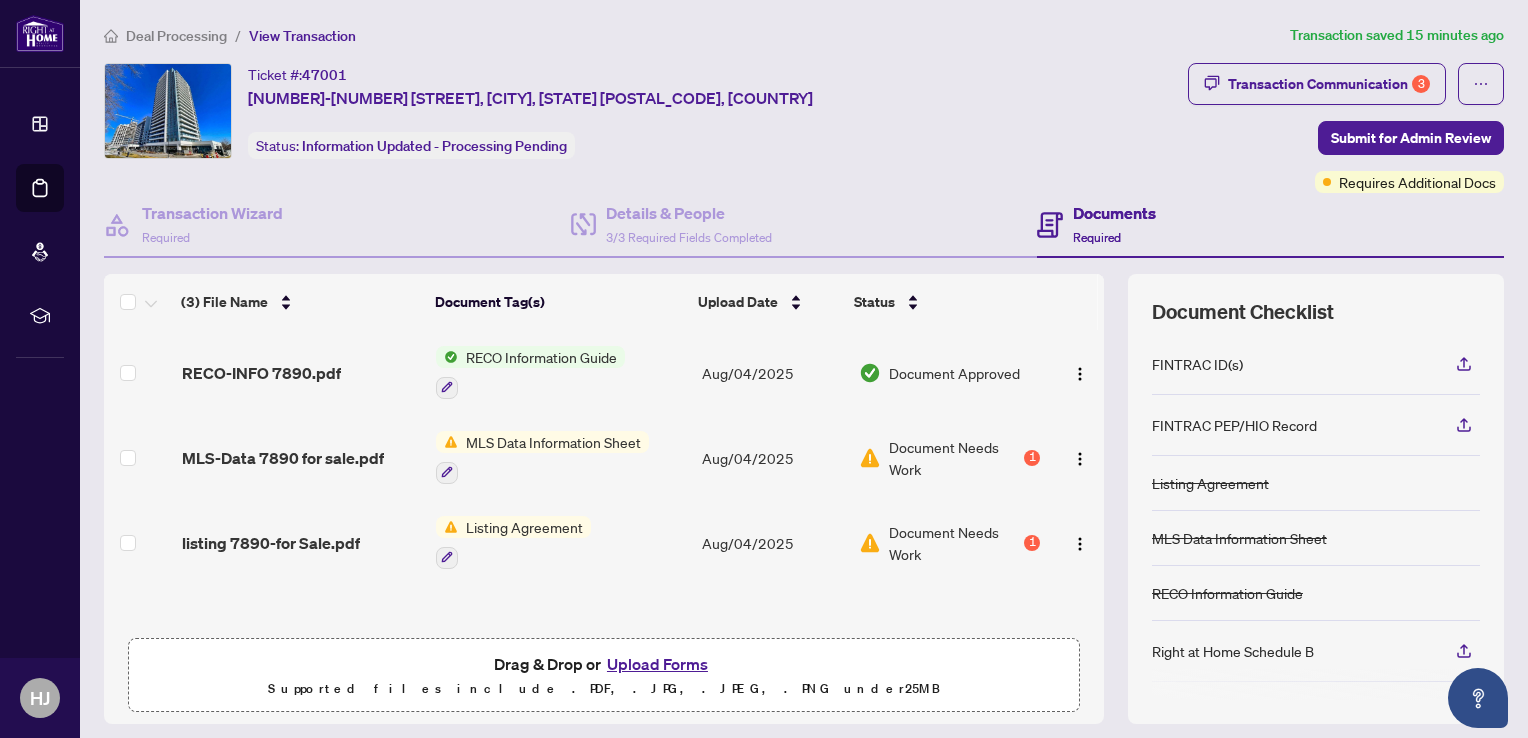 click on "Upload Forms" at bounding box center (657, 664) 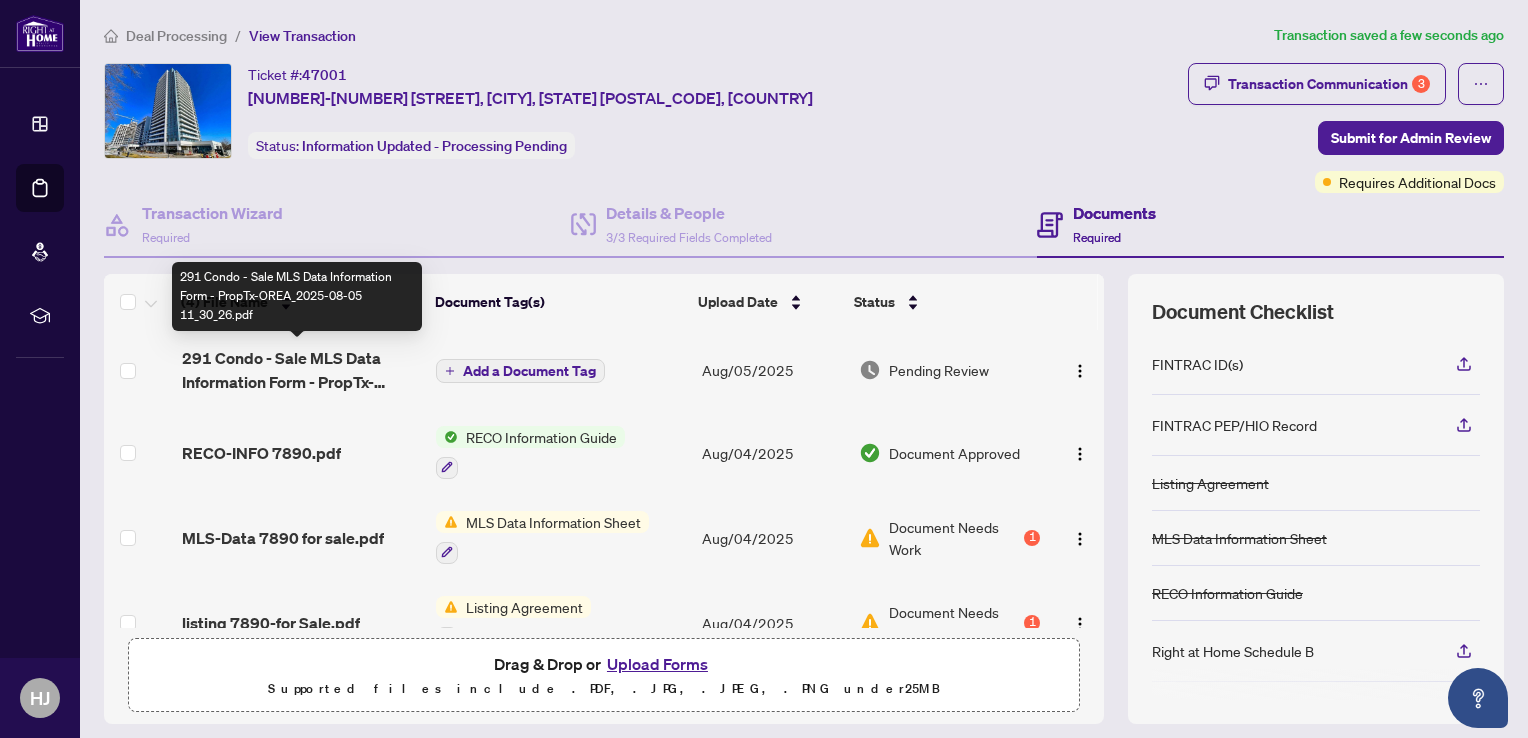 click on "291 Condo - Sale MLS Data Information Form - PropTx-OREA_2025-08-05 11_30_26.pdf" at bounding box center [301, 370] 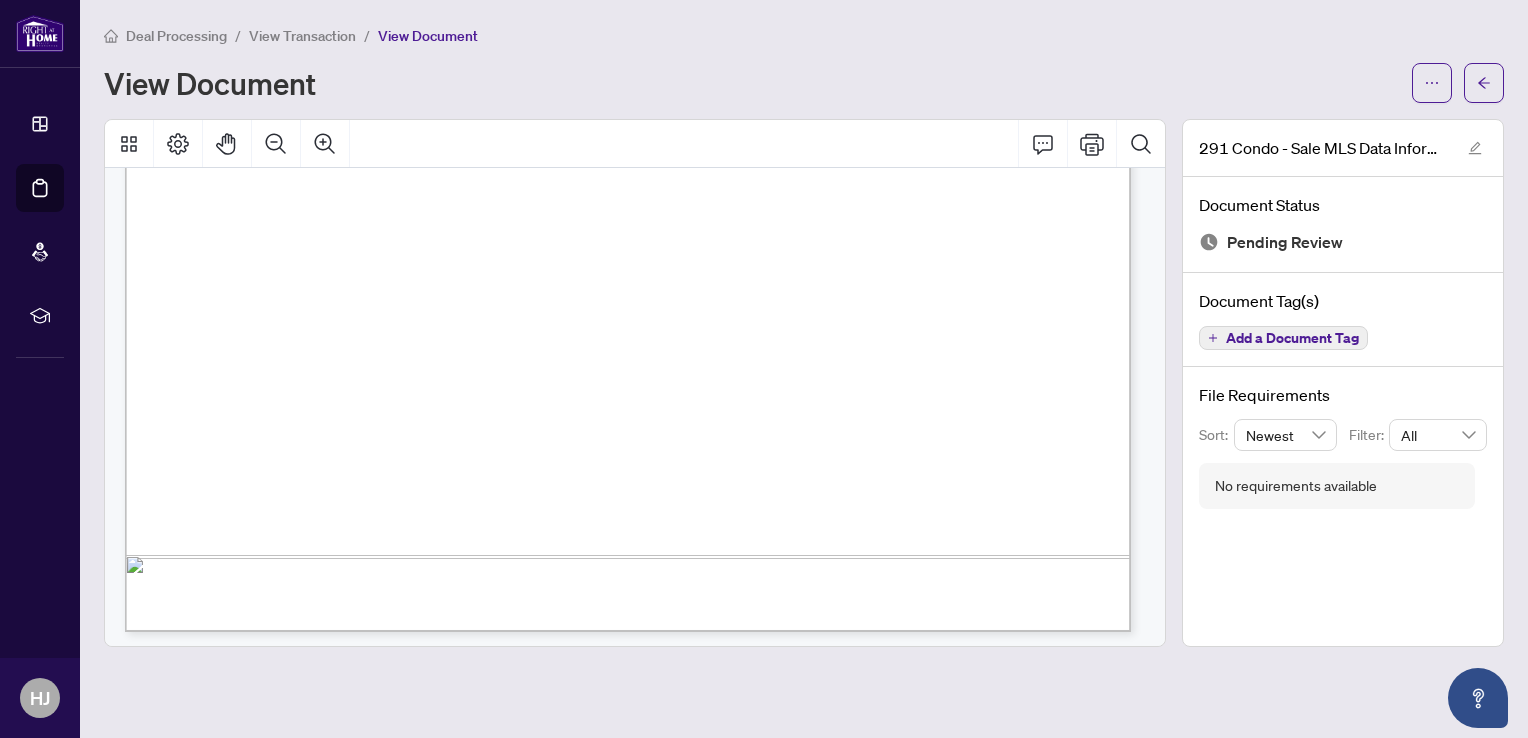 scroll, scrollTop: 859, scrollLeft: 0, axis: vertical 